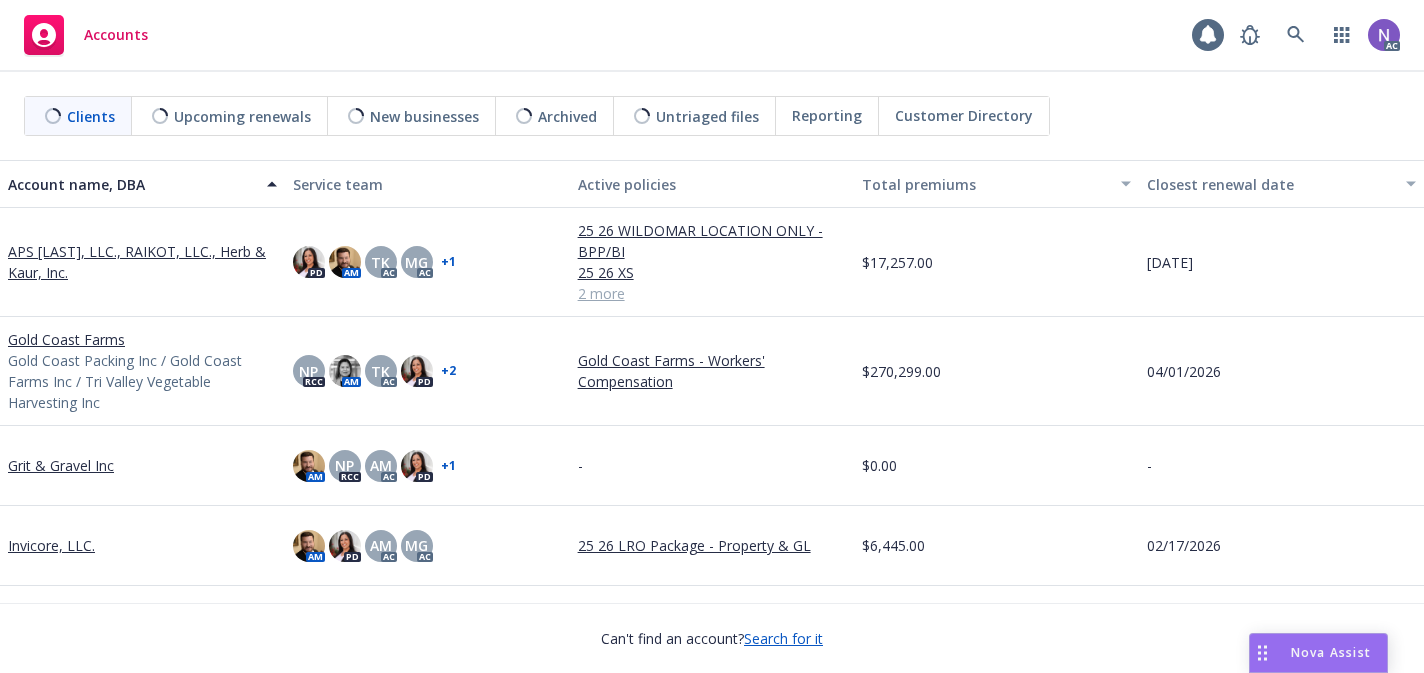 scroll, scrollTop: 0, scrollLeft: 0, axis: both 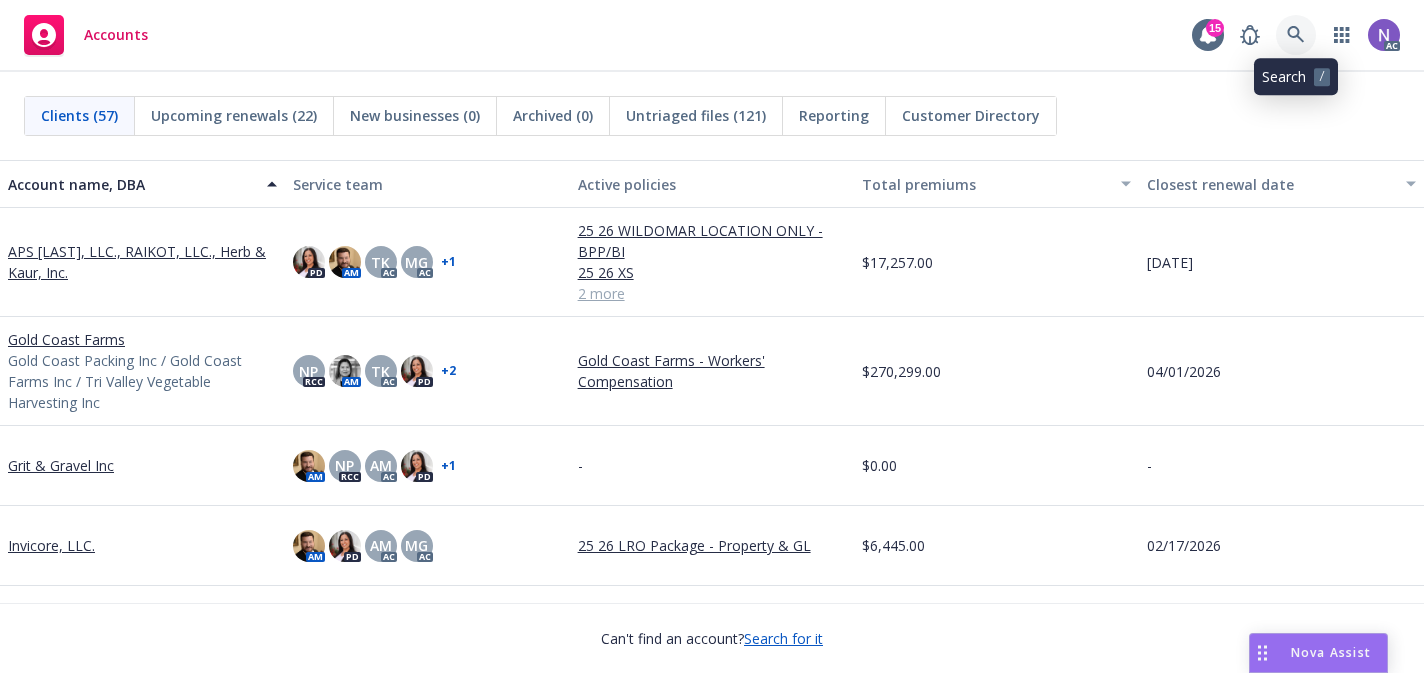 click 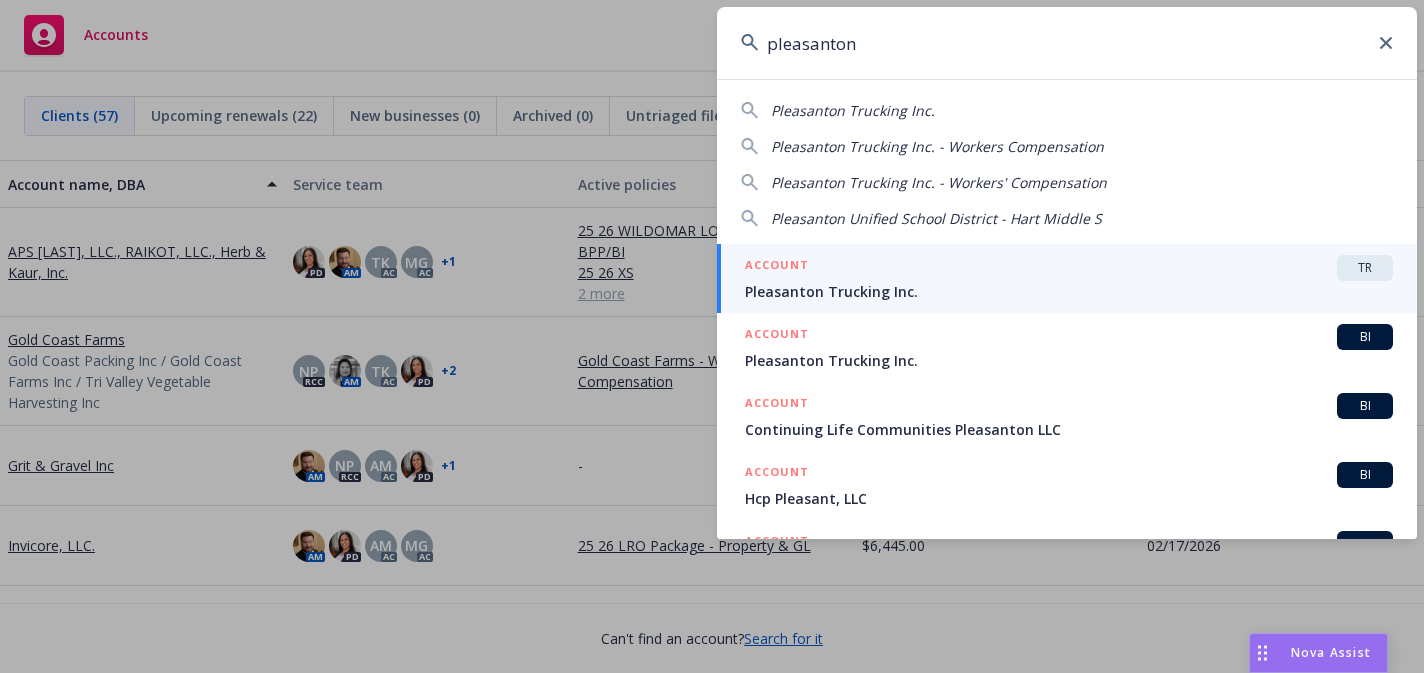 type on "pleasanton" 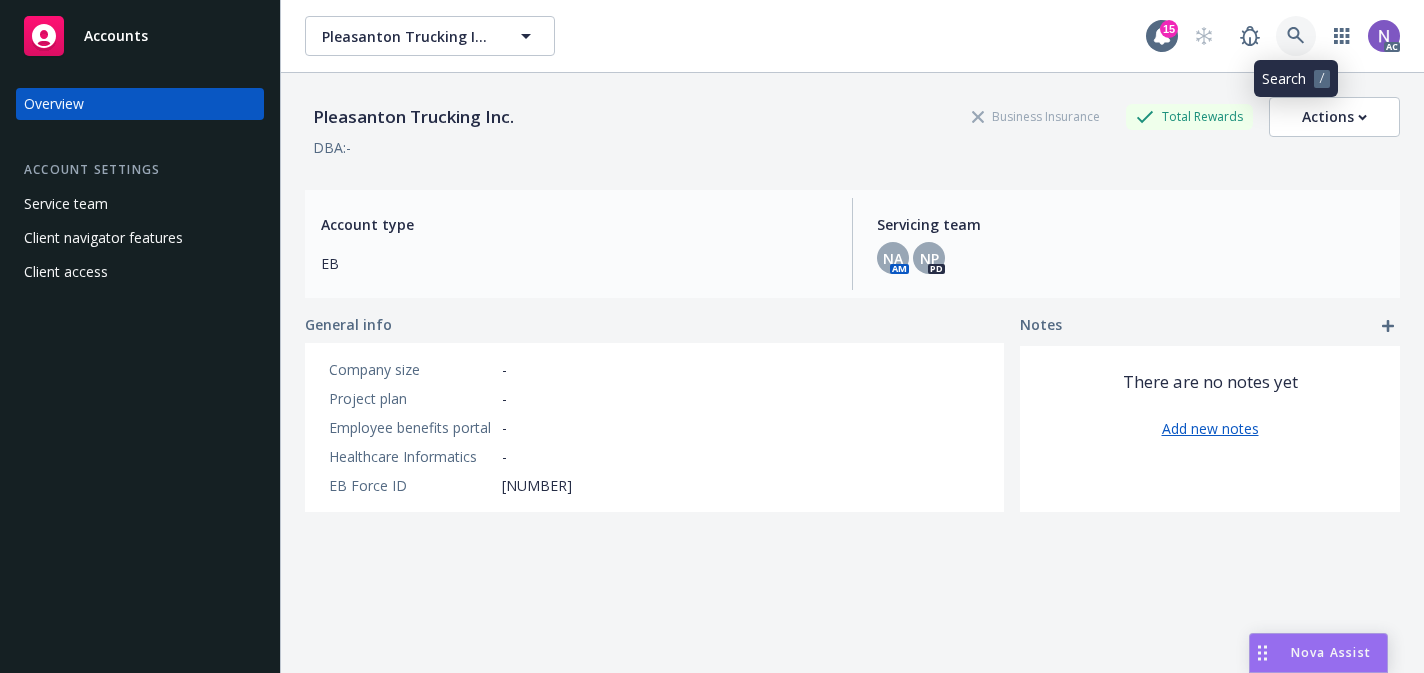 click at bounding box center (1296, 36) 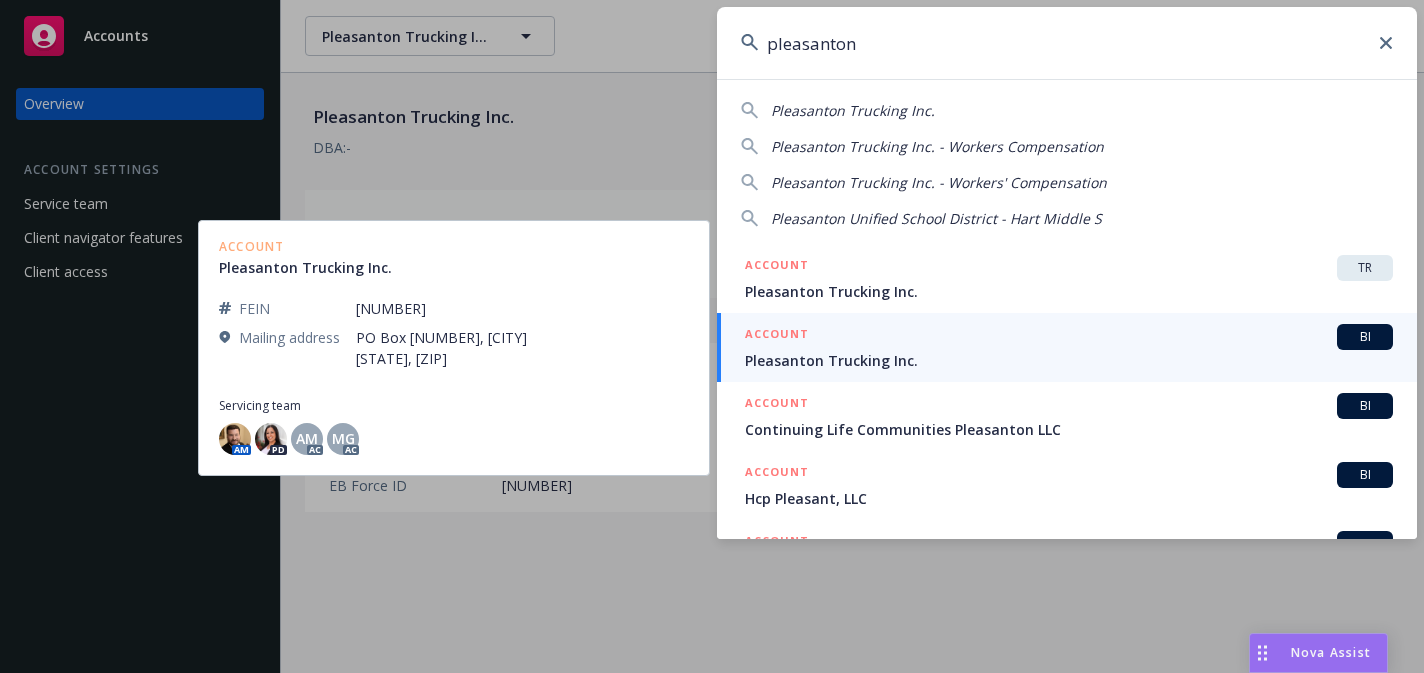 type on "pleasanton" 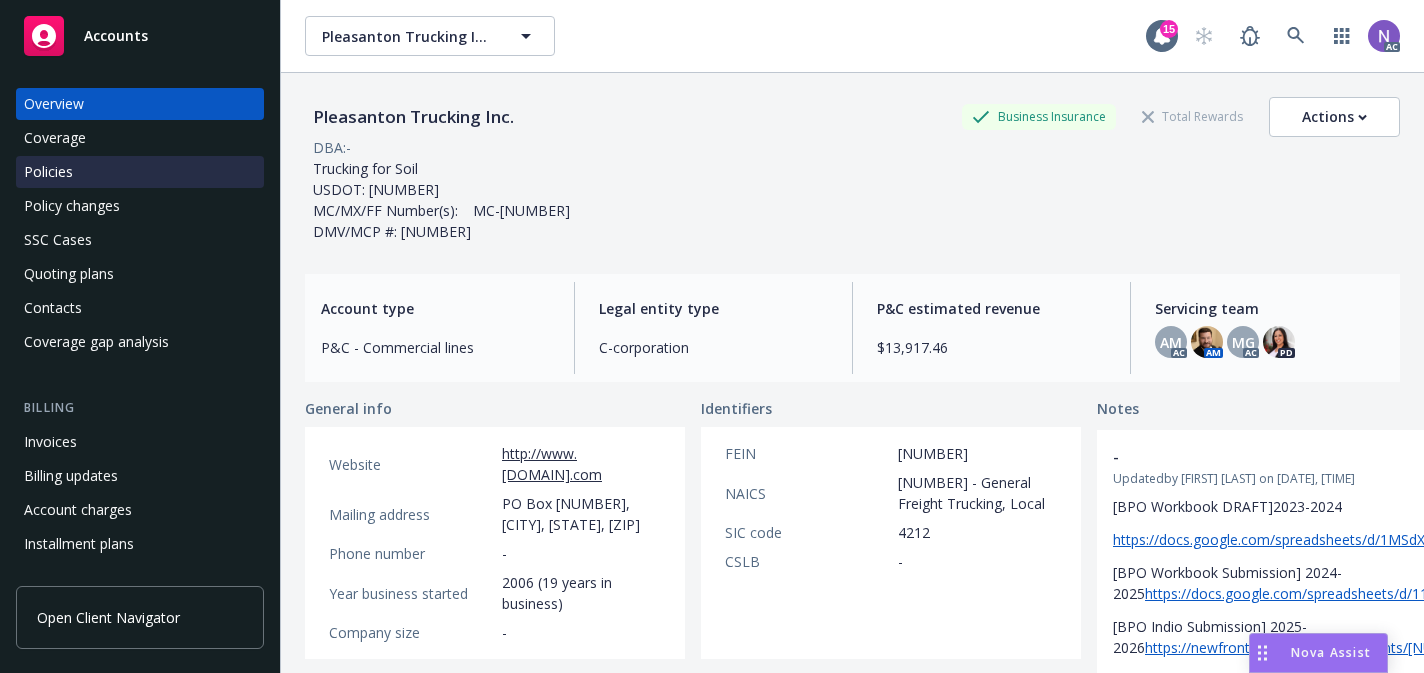 click on "Policies" at bounding box center [140, 172] 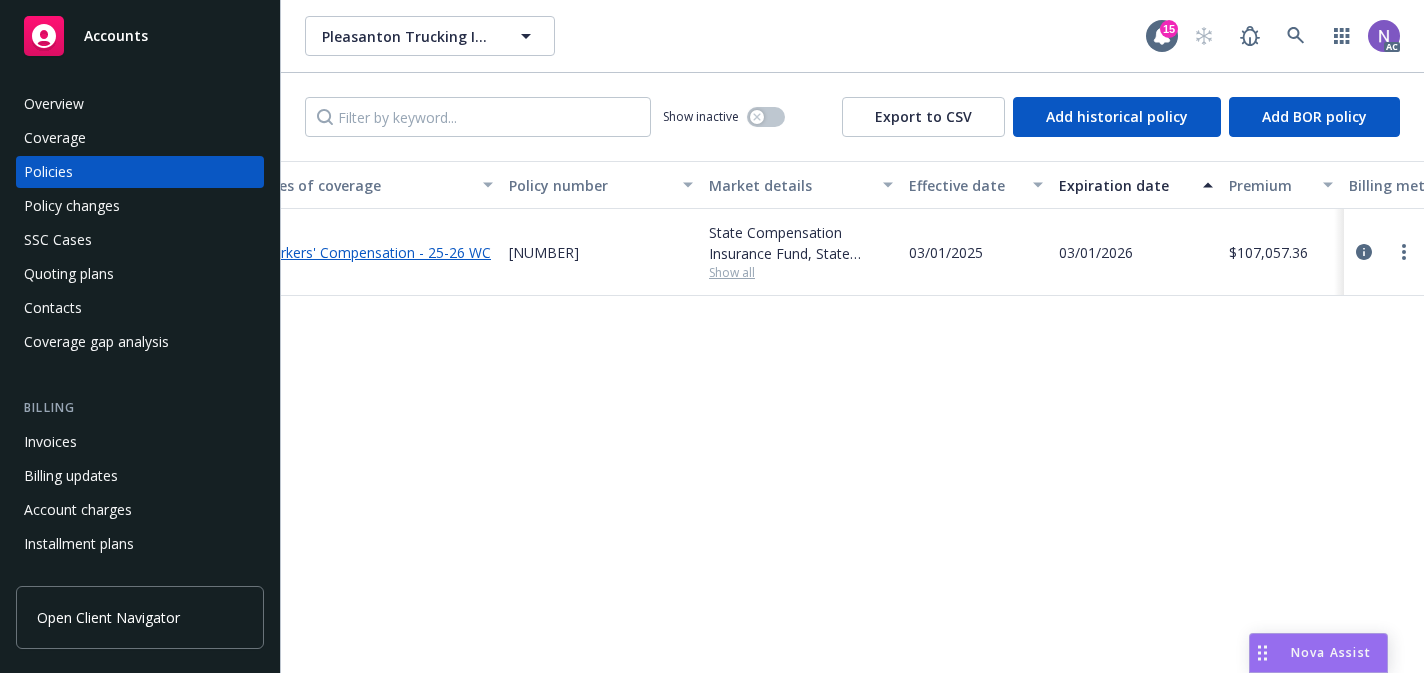 scroll, scrollTop: 0, scrollLeft: 0, axis: both 